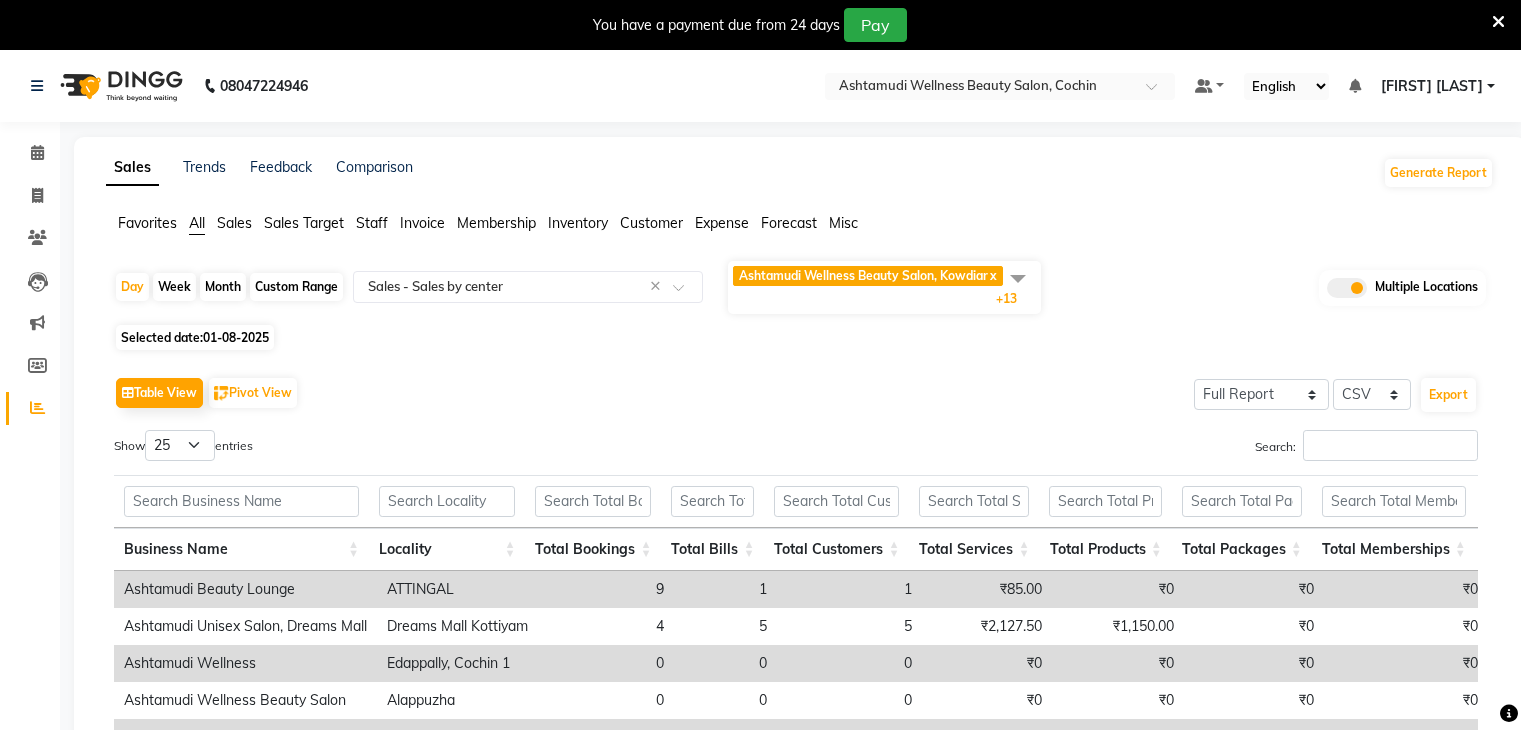 select on "full_report" 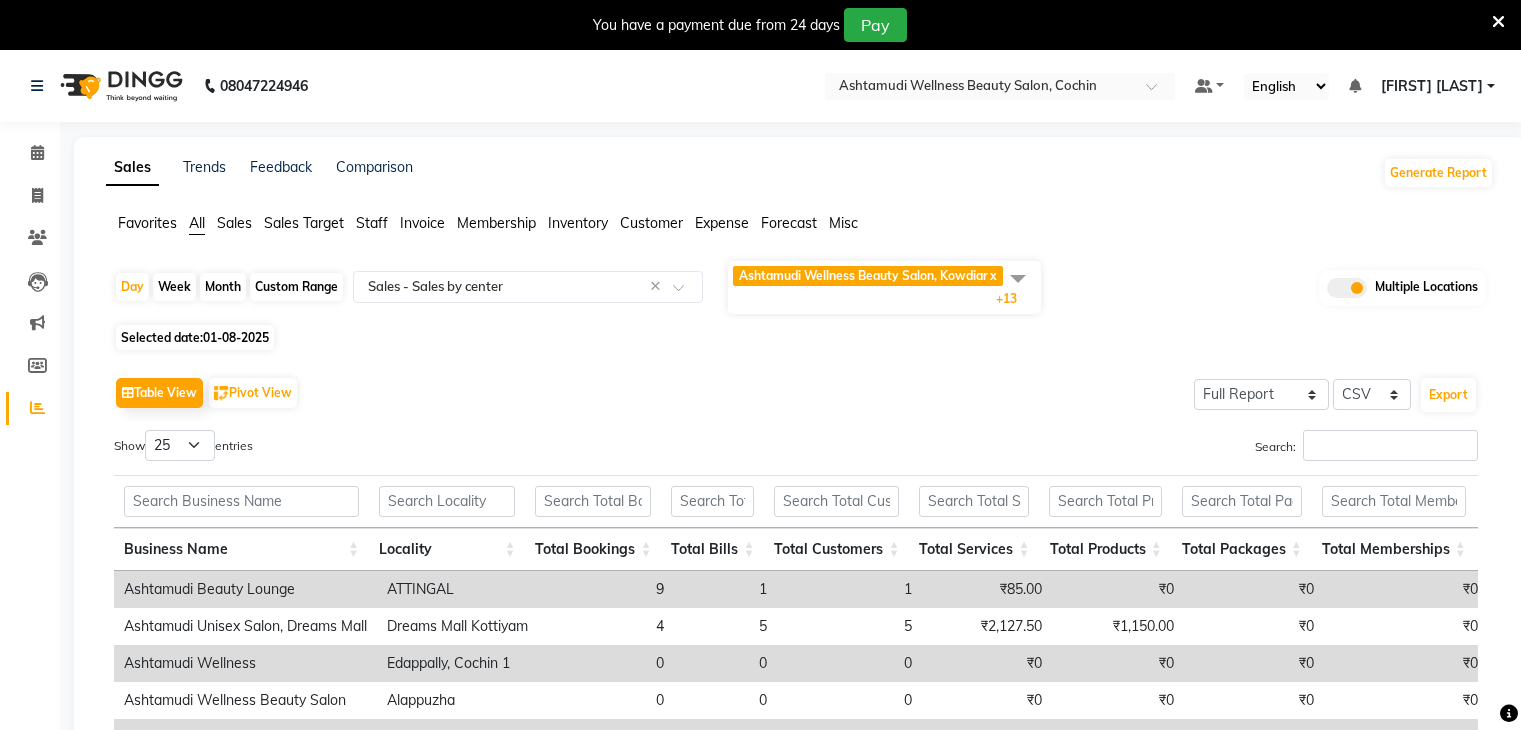 select on "csv" 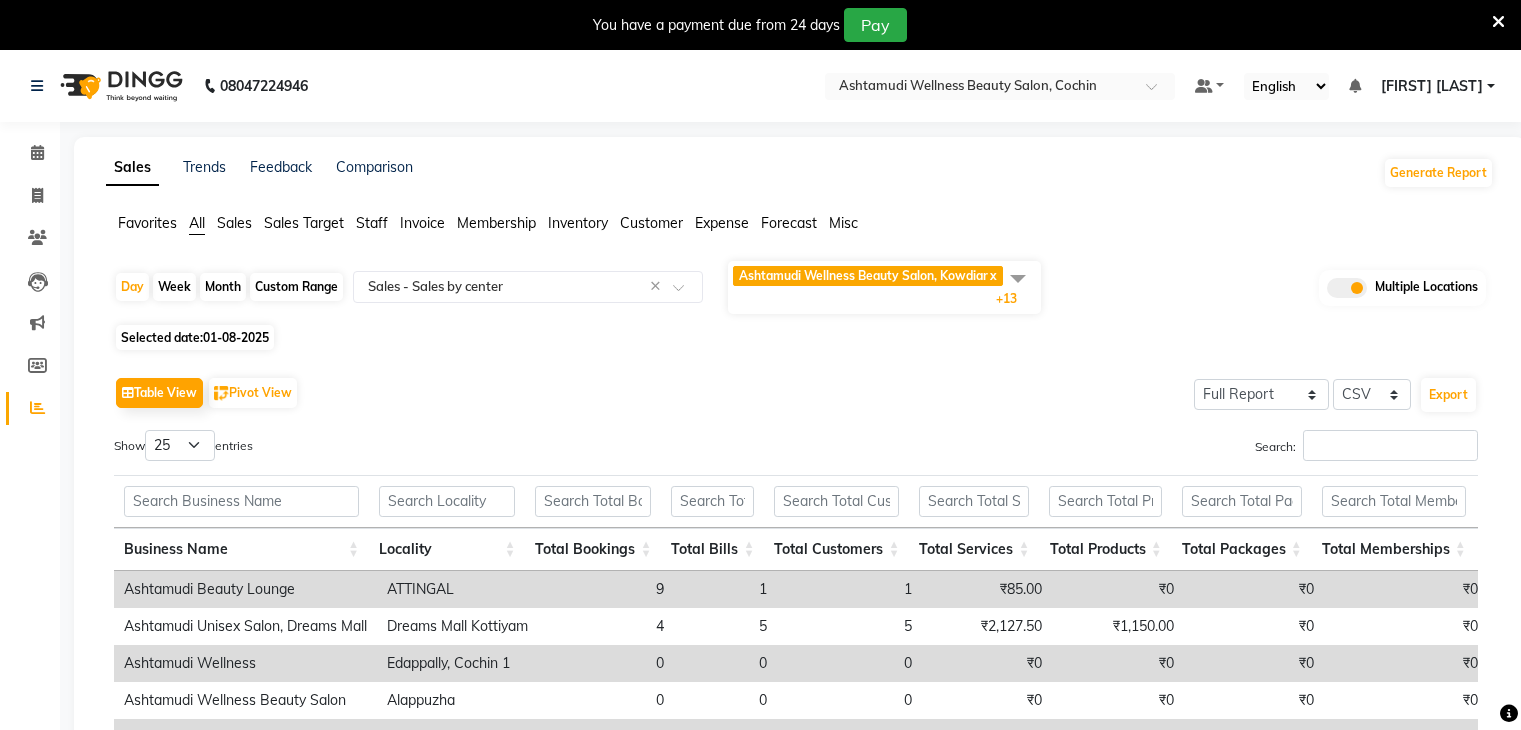 scroll, scrollTop: 300, scrollLeft: 0, axis: vertical 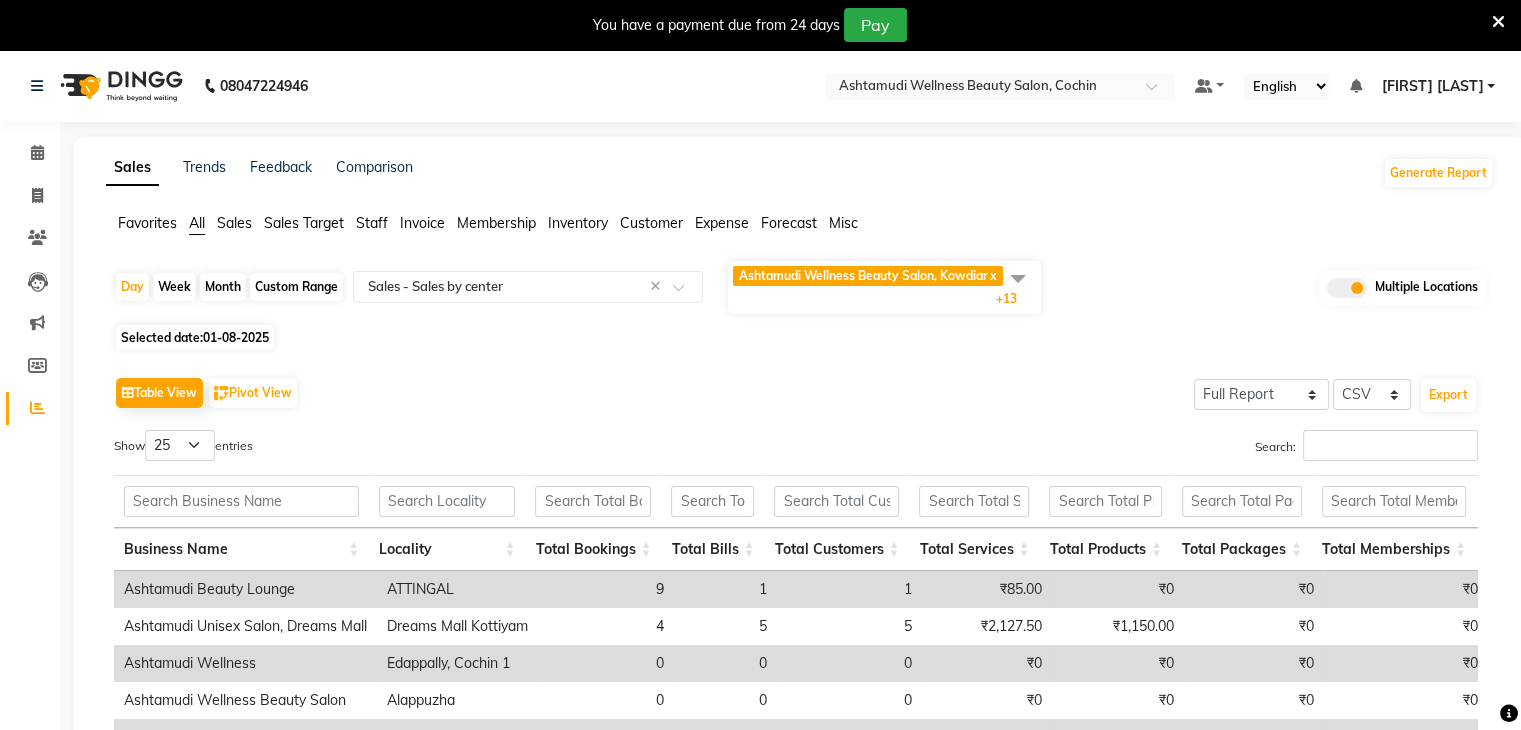 click 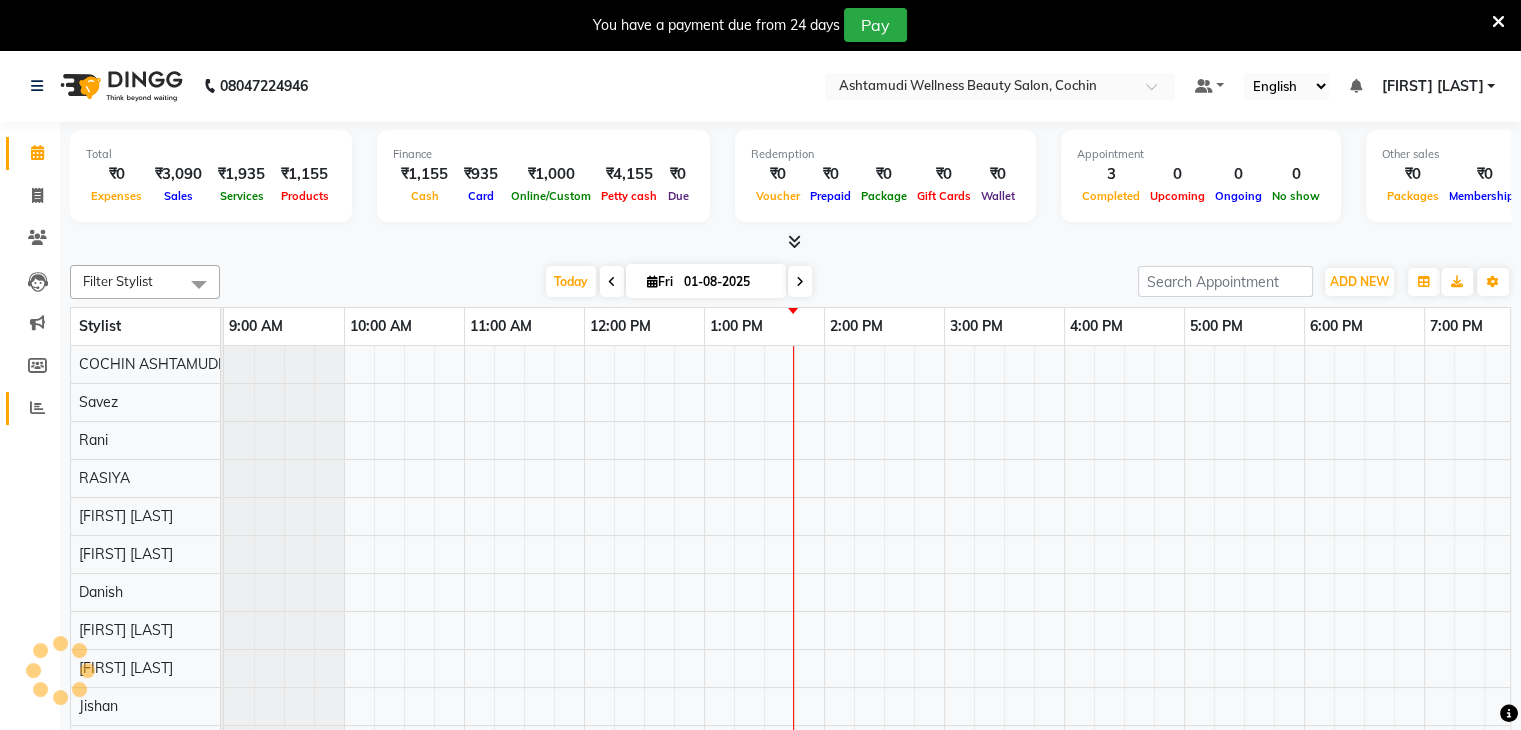 scroll, scrollTop: 0, scrollLeft: 0, axis: both 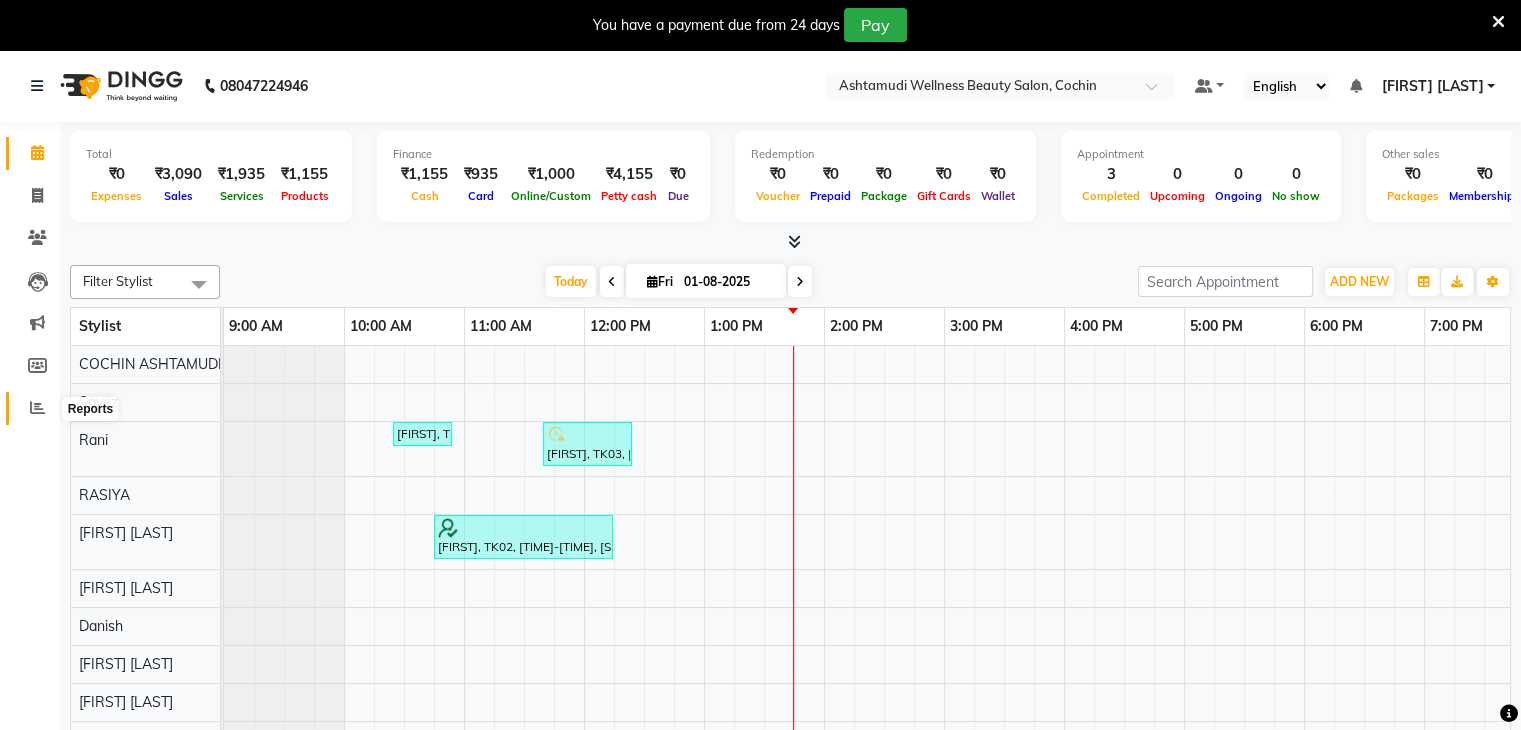click 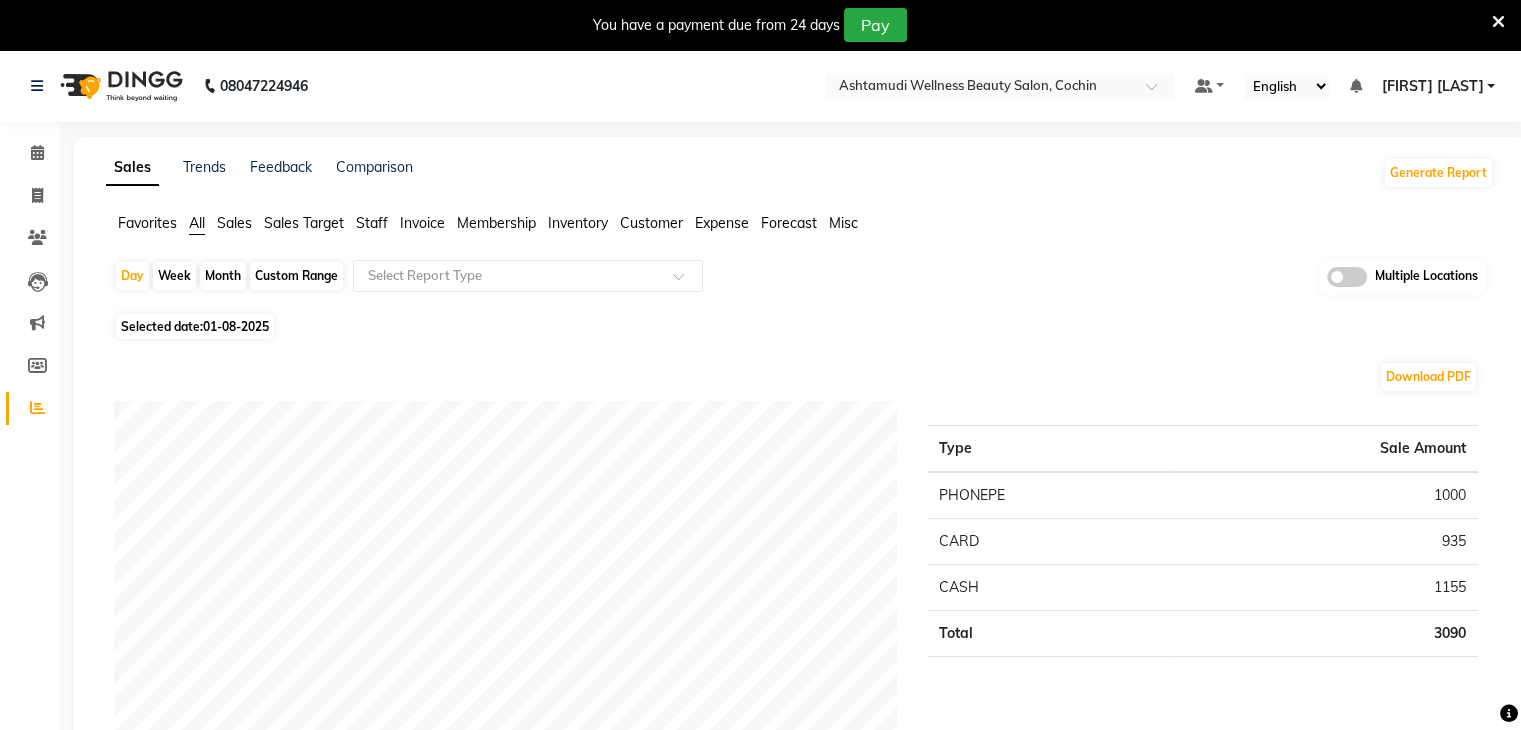 click 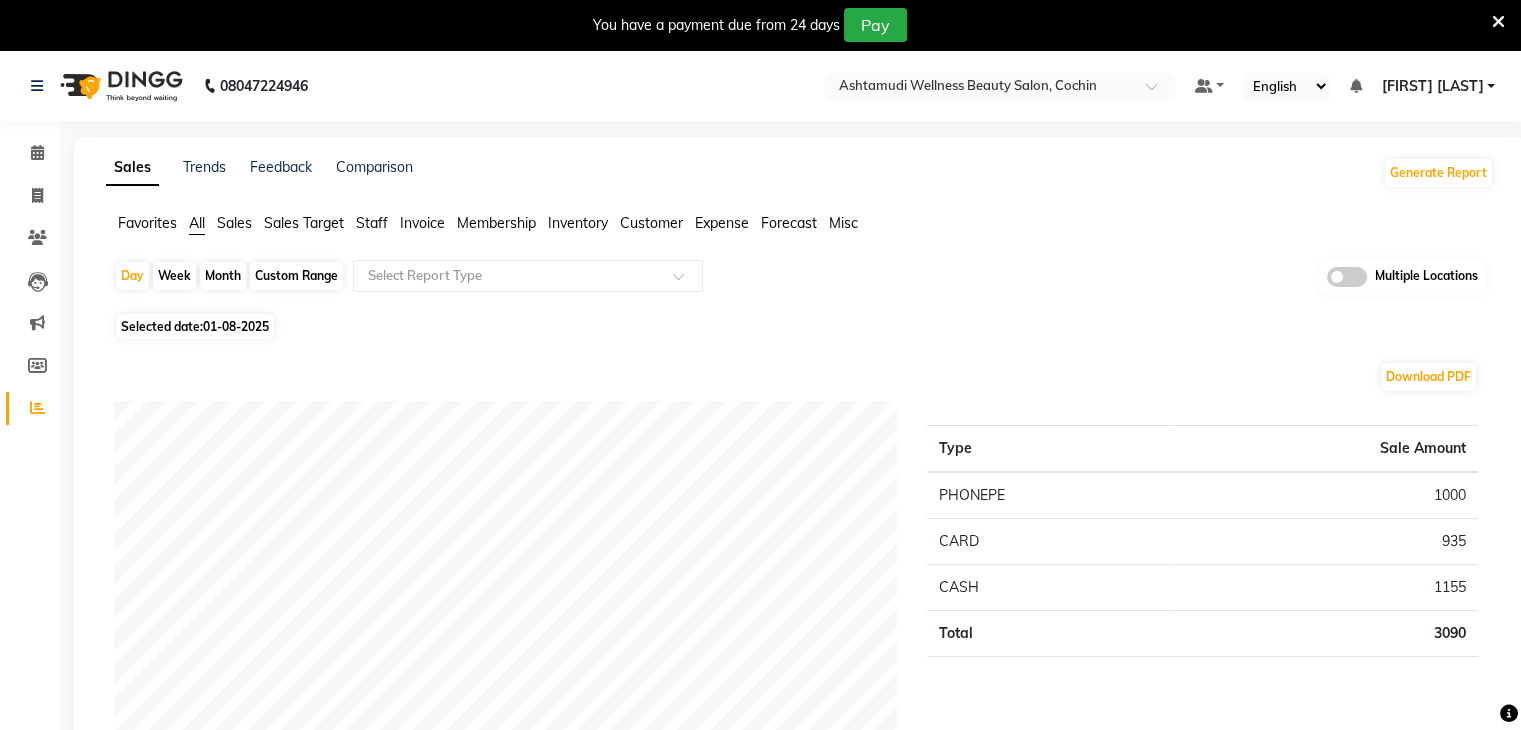 click 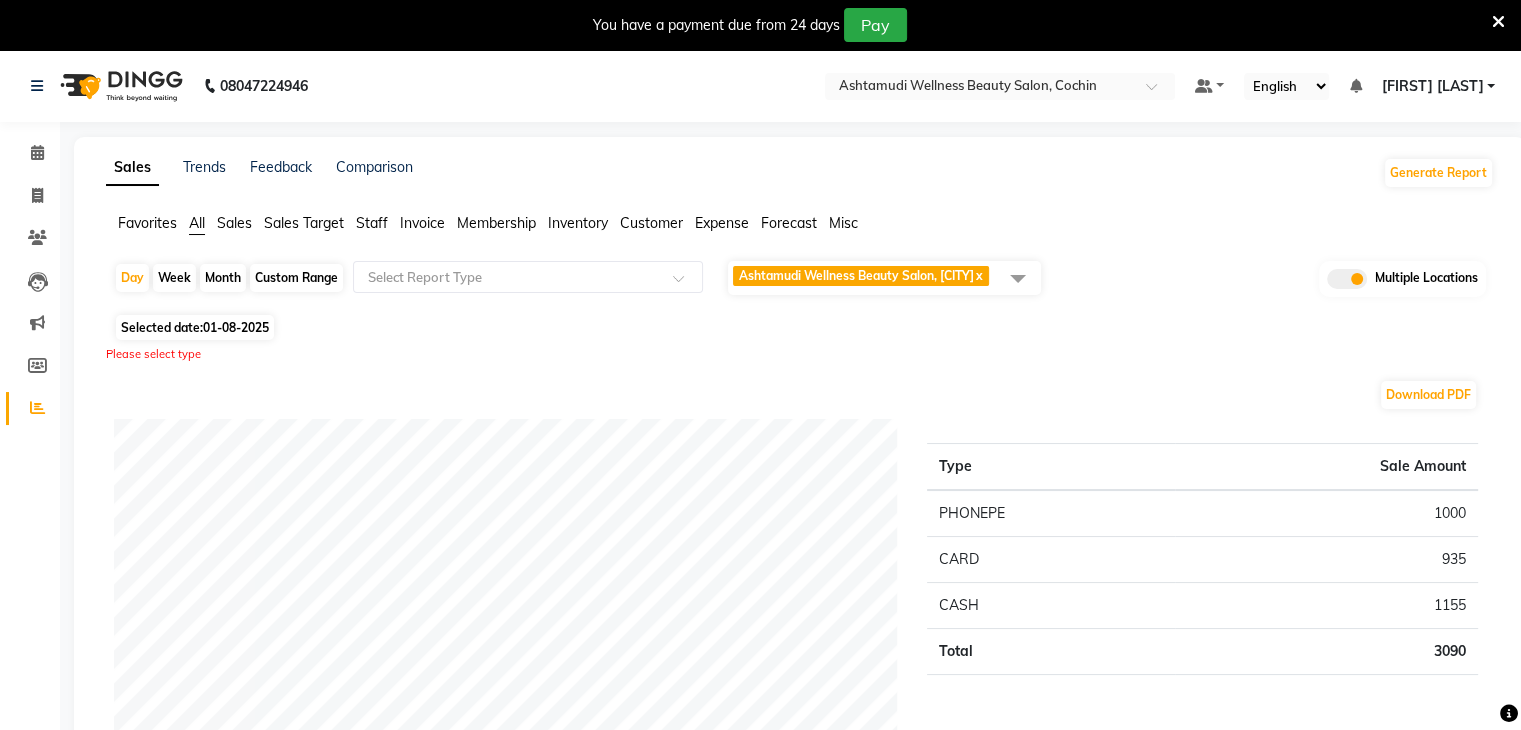 click 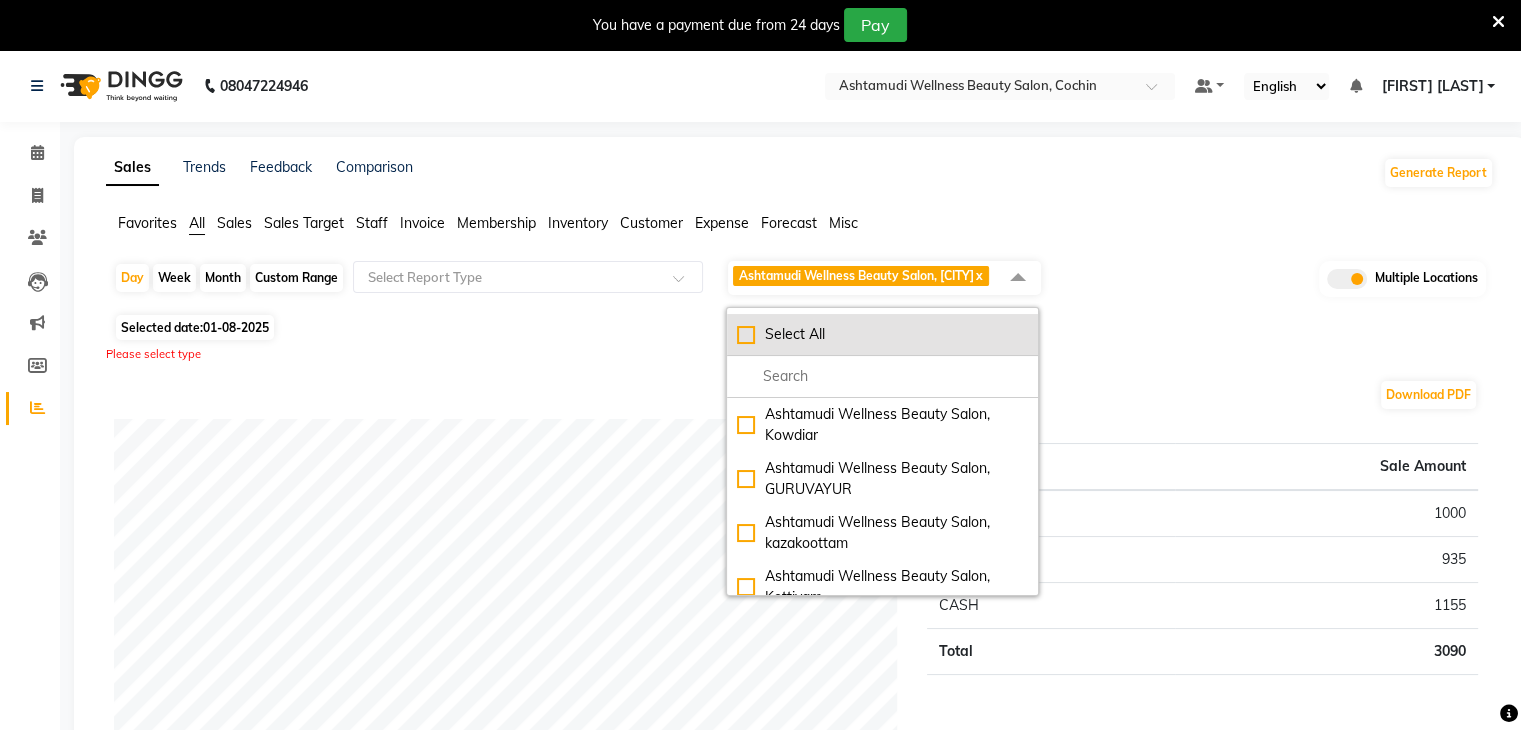 click on "Select All" 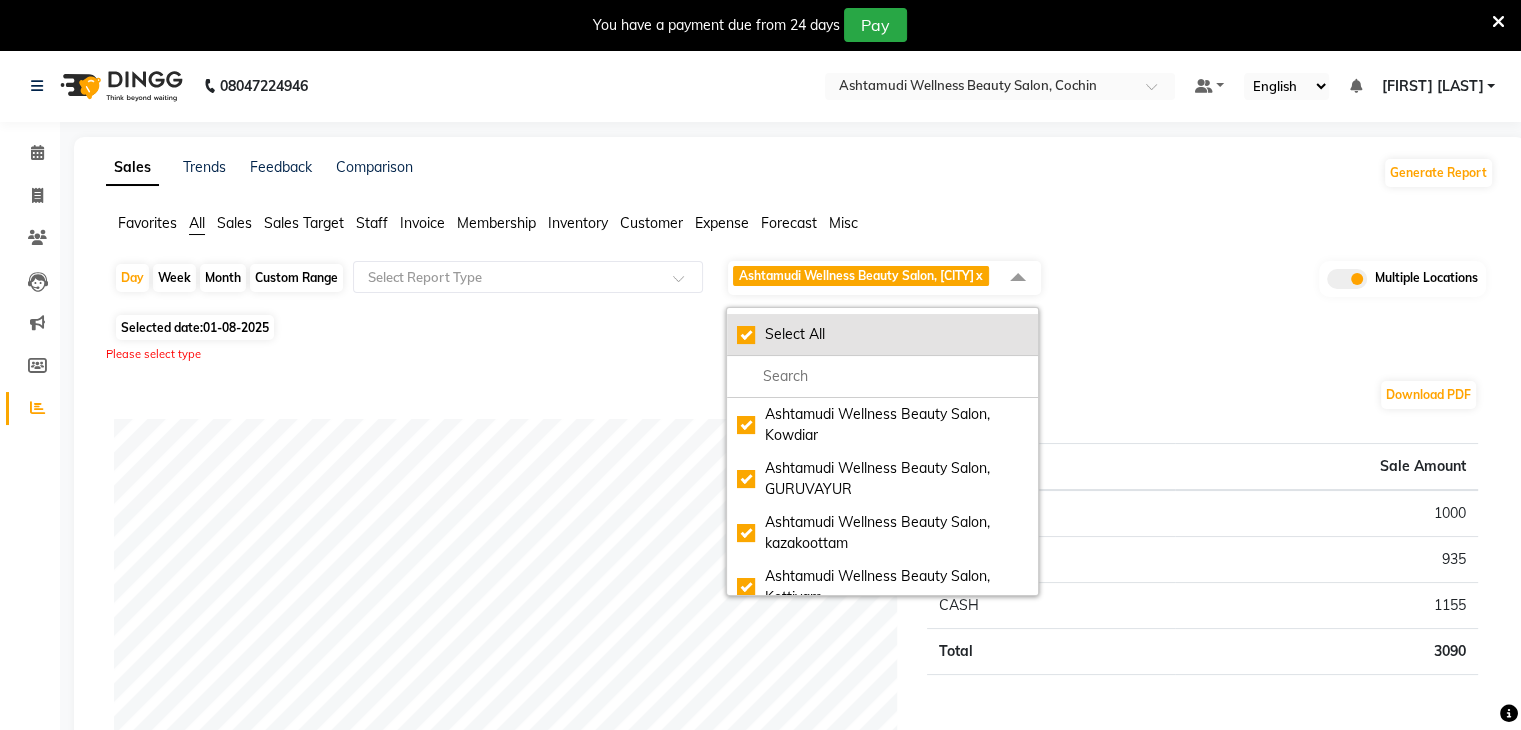 checkbox on "true" 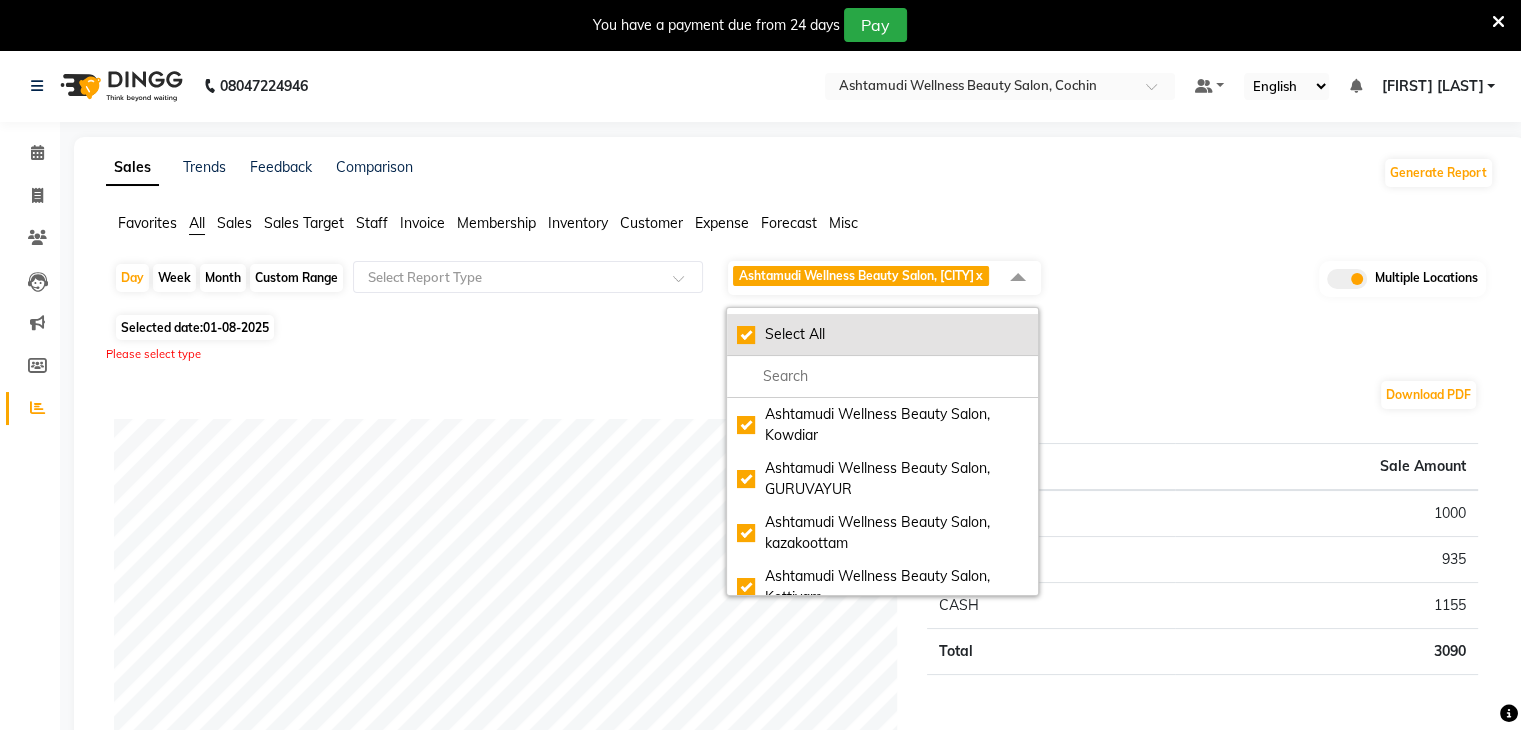 checkbox on "true" 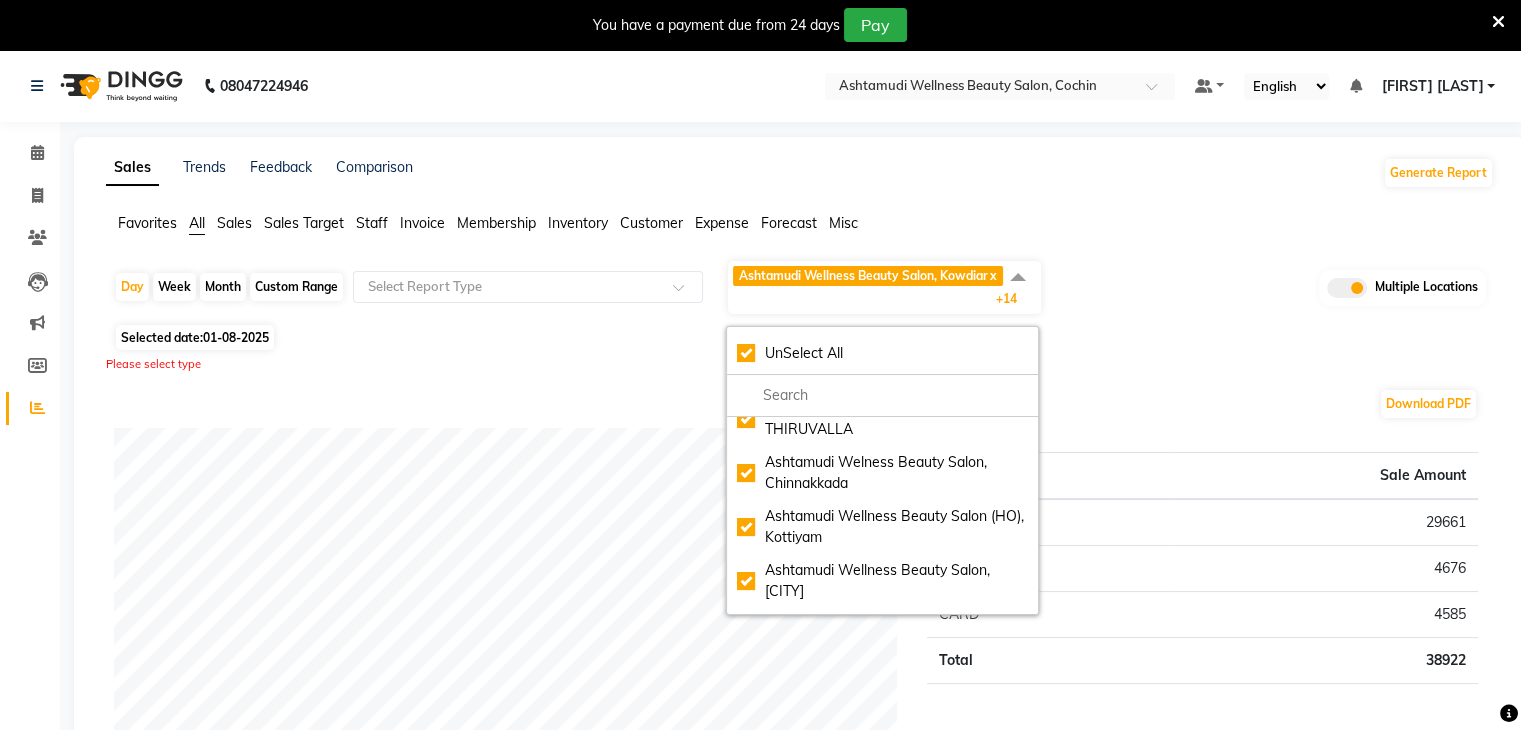 scroll, scrollTop: 392, scrollLeft: 0, axis: vertical 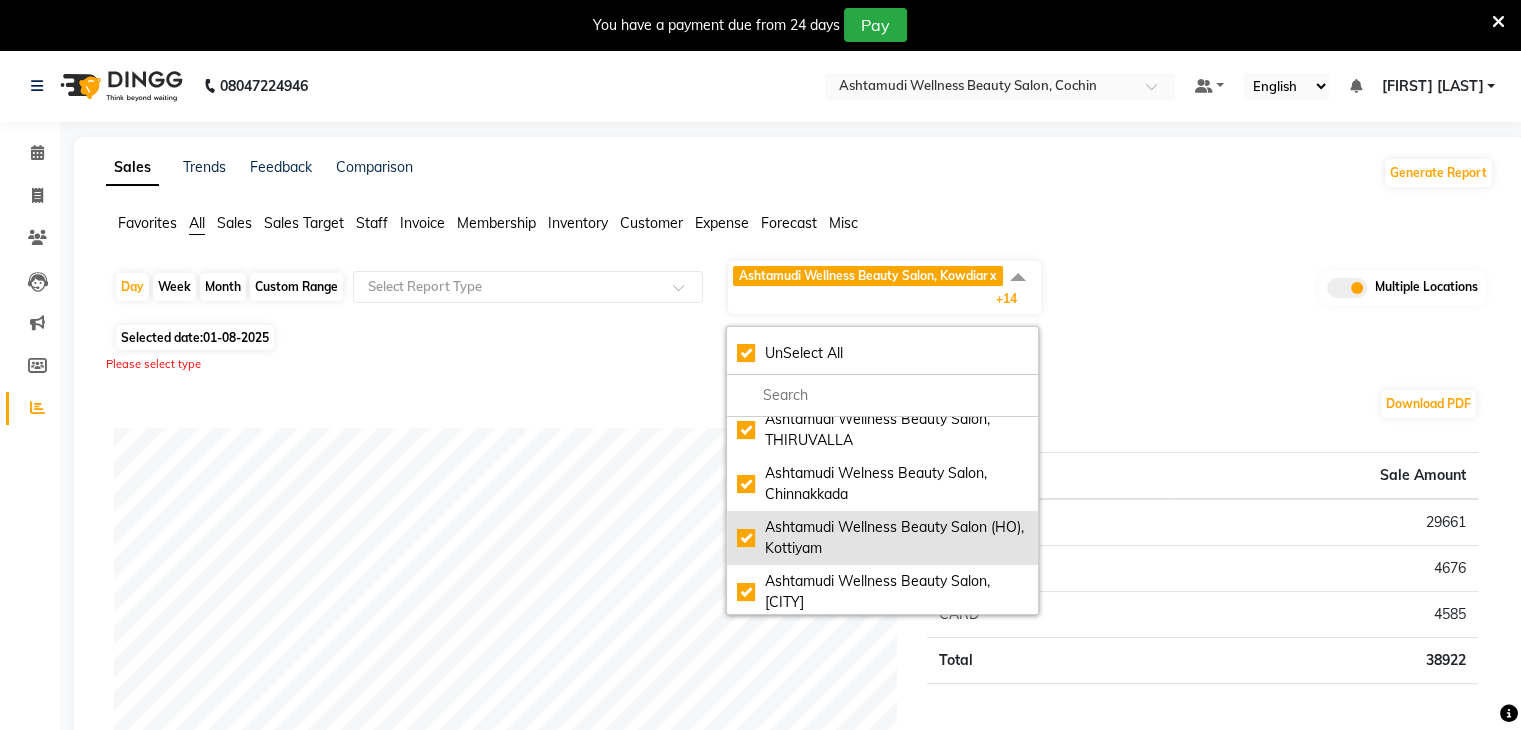 click on "Ashtamudi Wellness Beauty Salon (HO), Kottiyam" 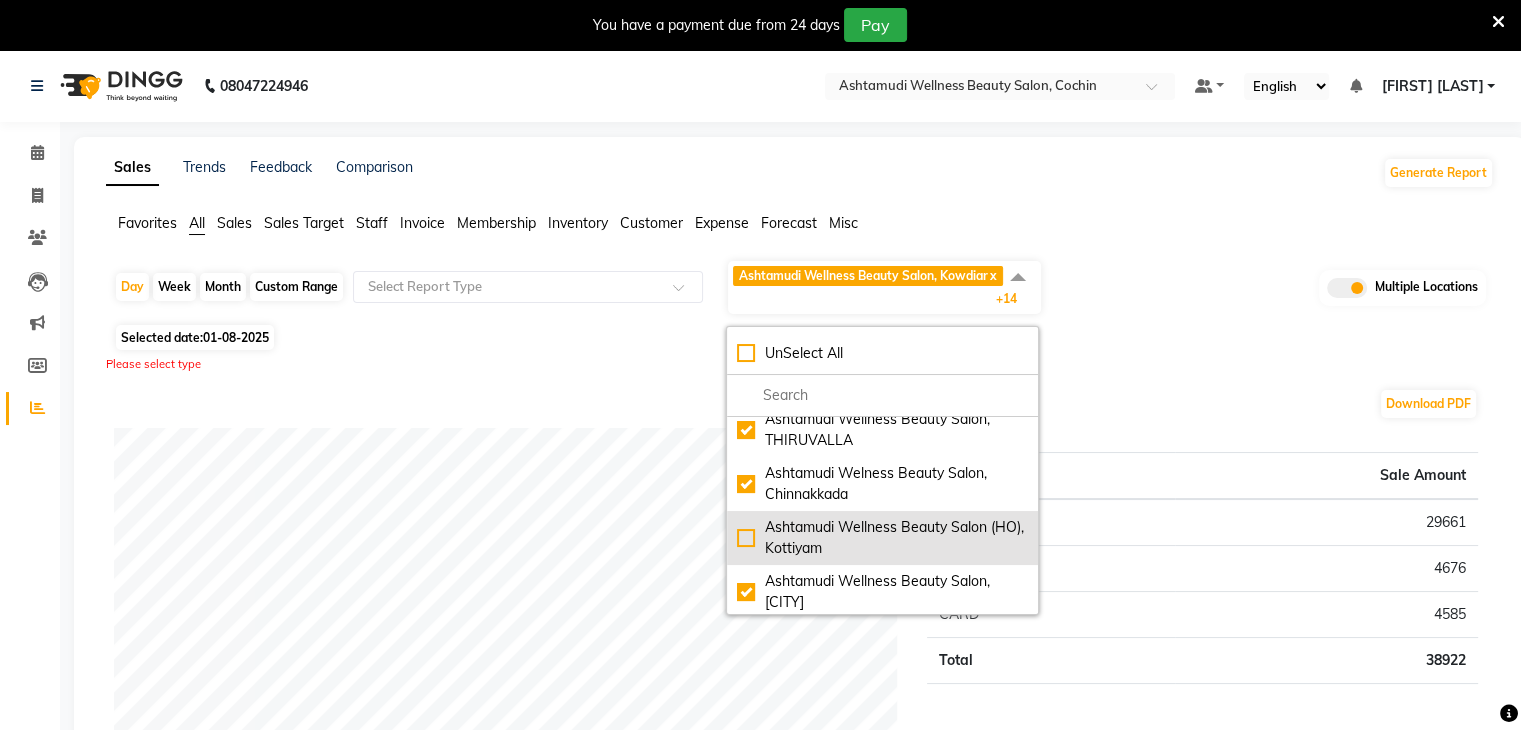 checkbox on "false" 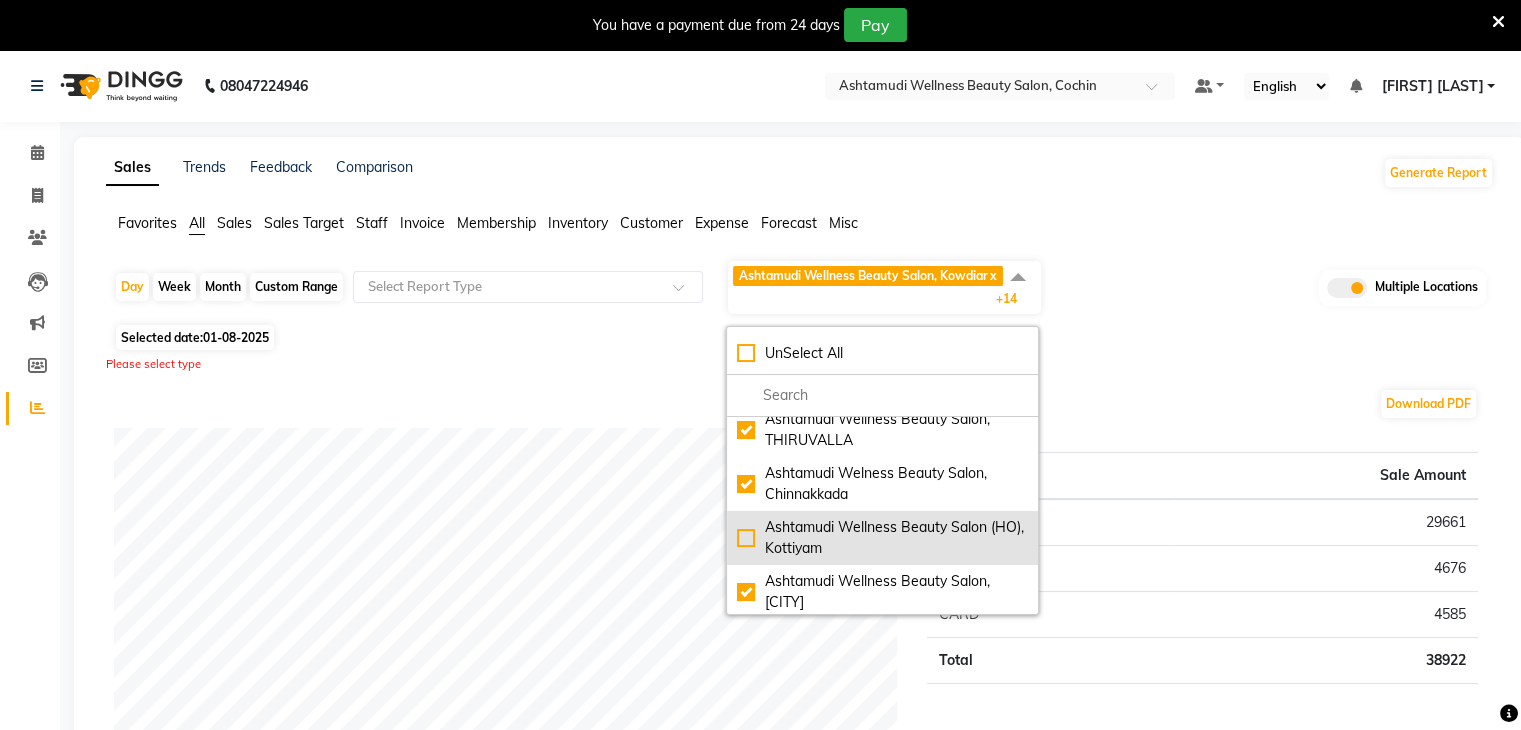 checkbox on "false" 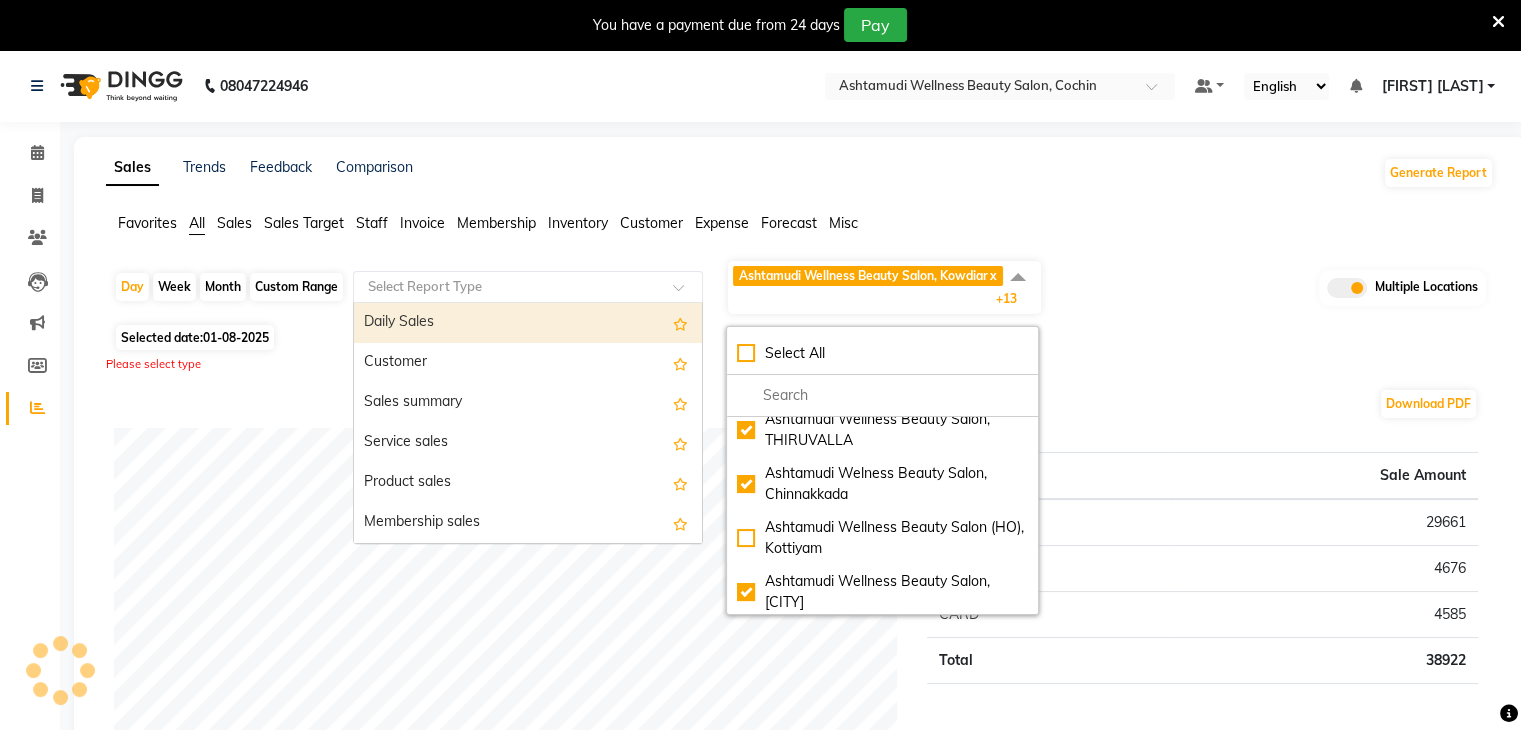 click 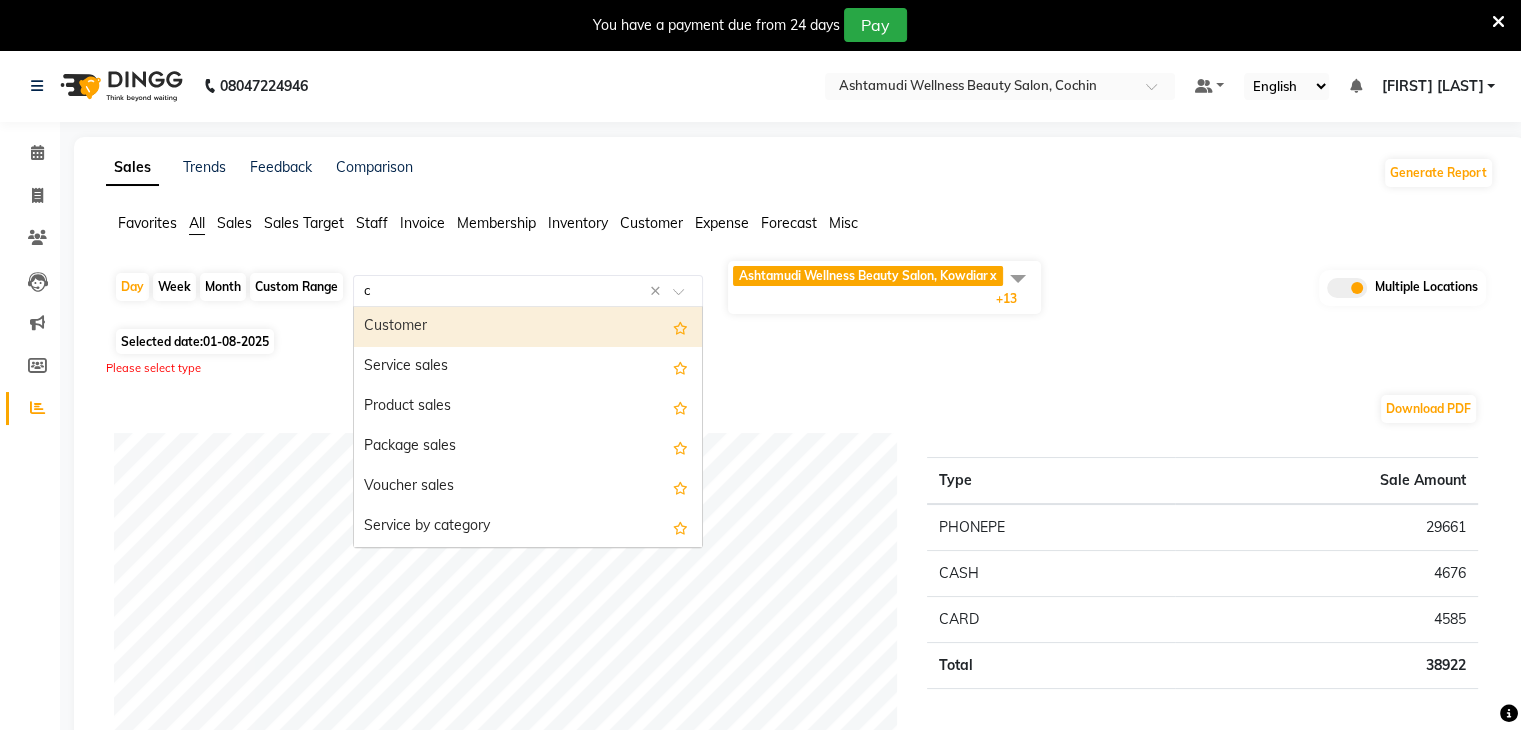 type on "ce" 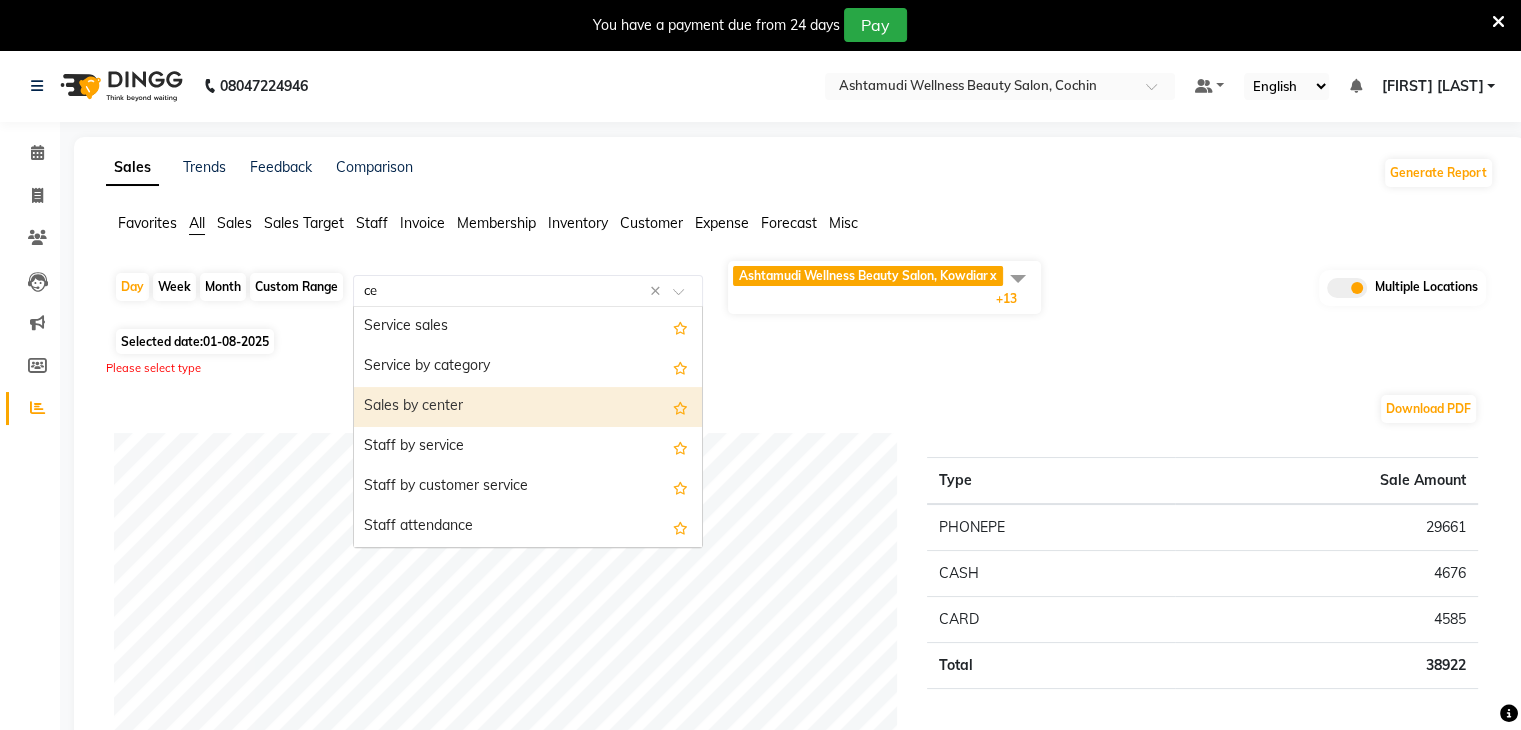 click on "Sales by center" at bounding box center (528, 407) 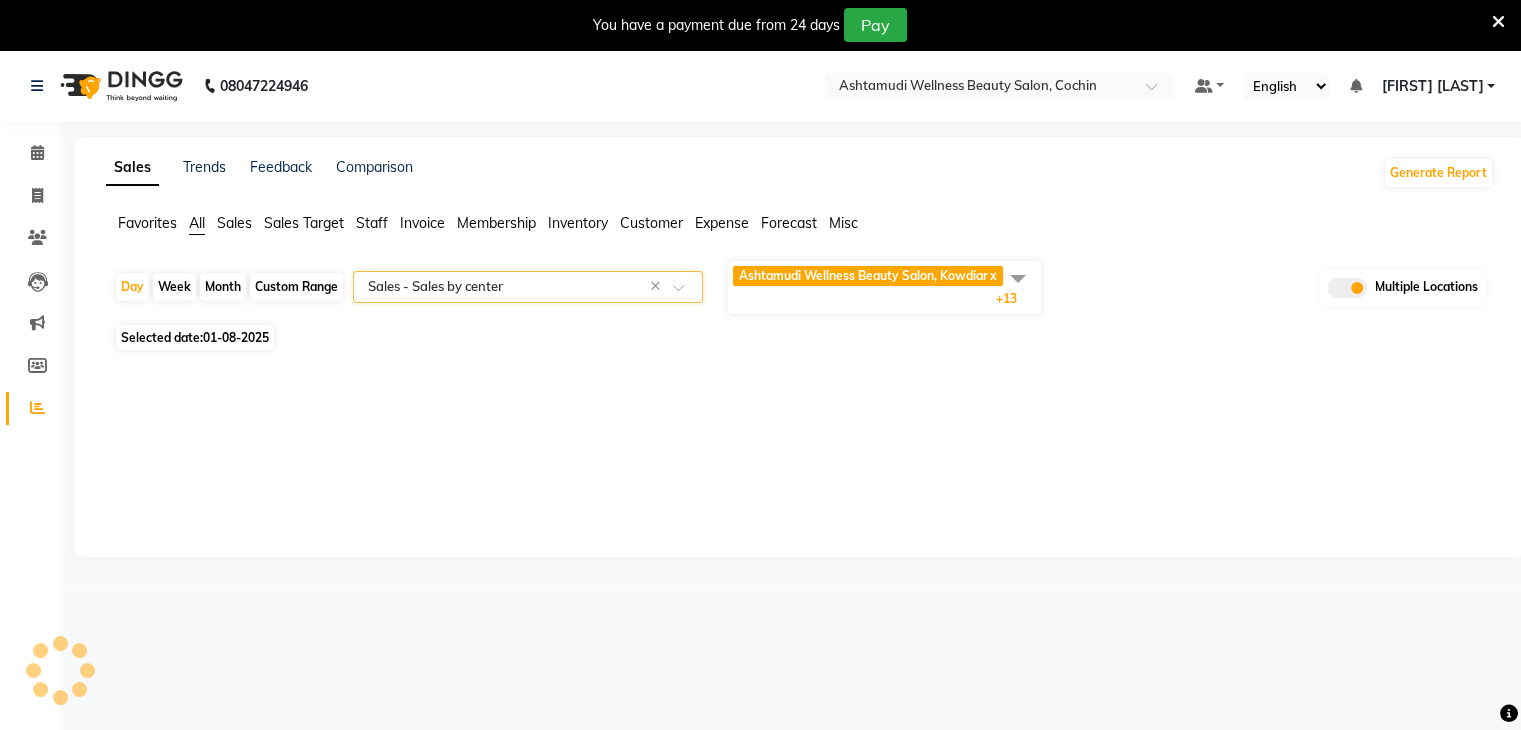 select on "full_report" 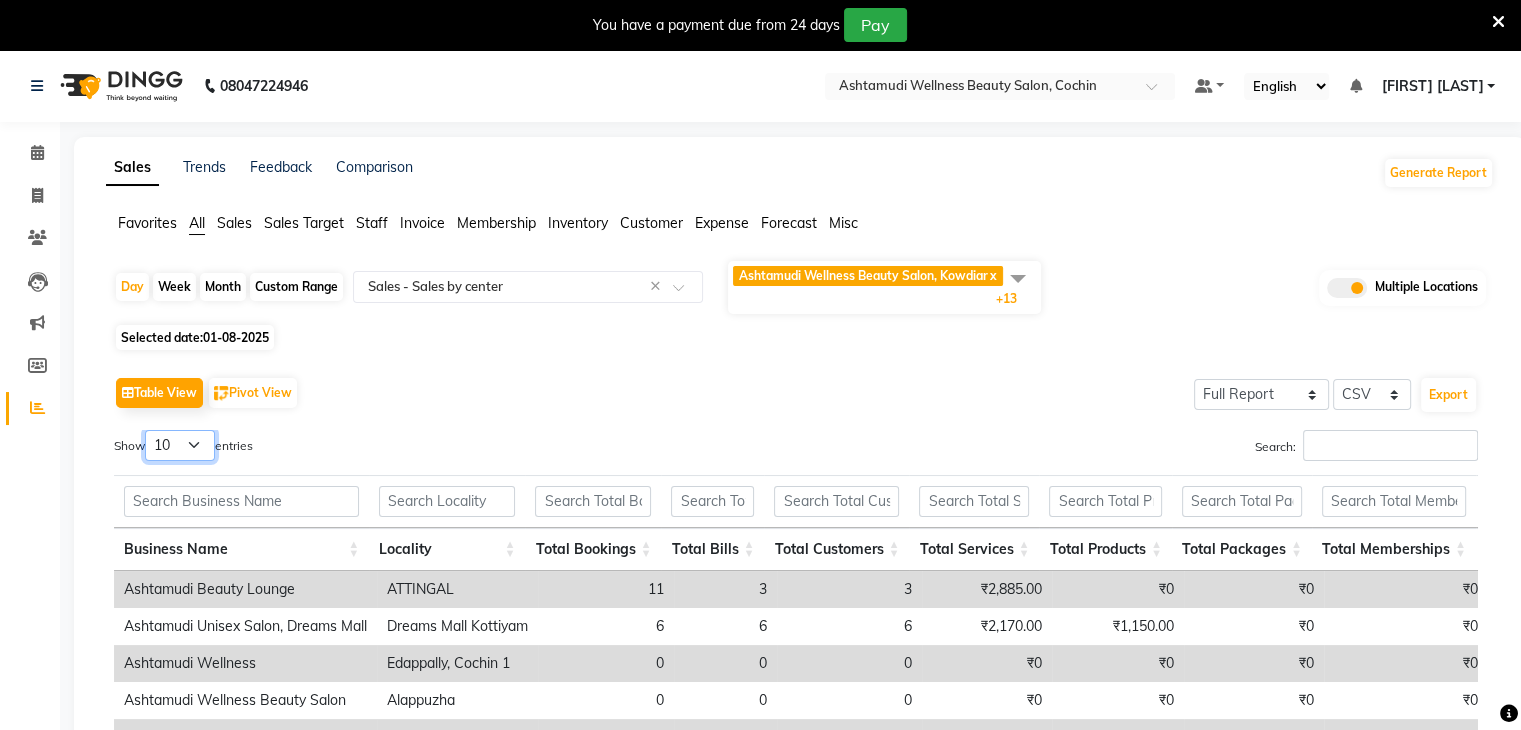 click on "10 25 50 100" at bounding box center [180, 445] 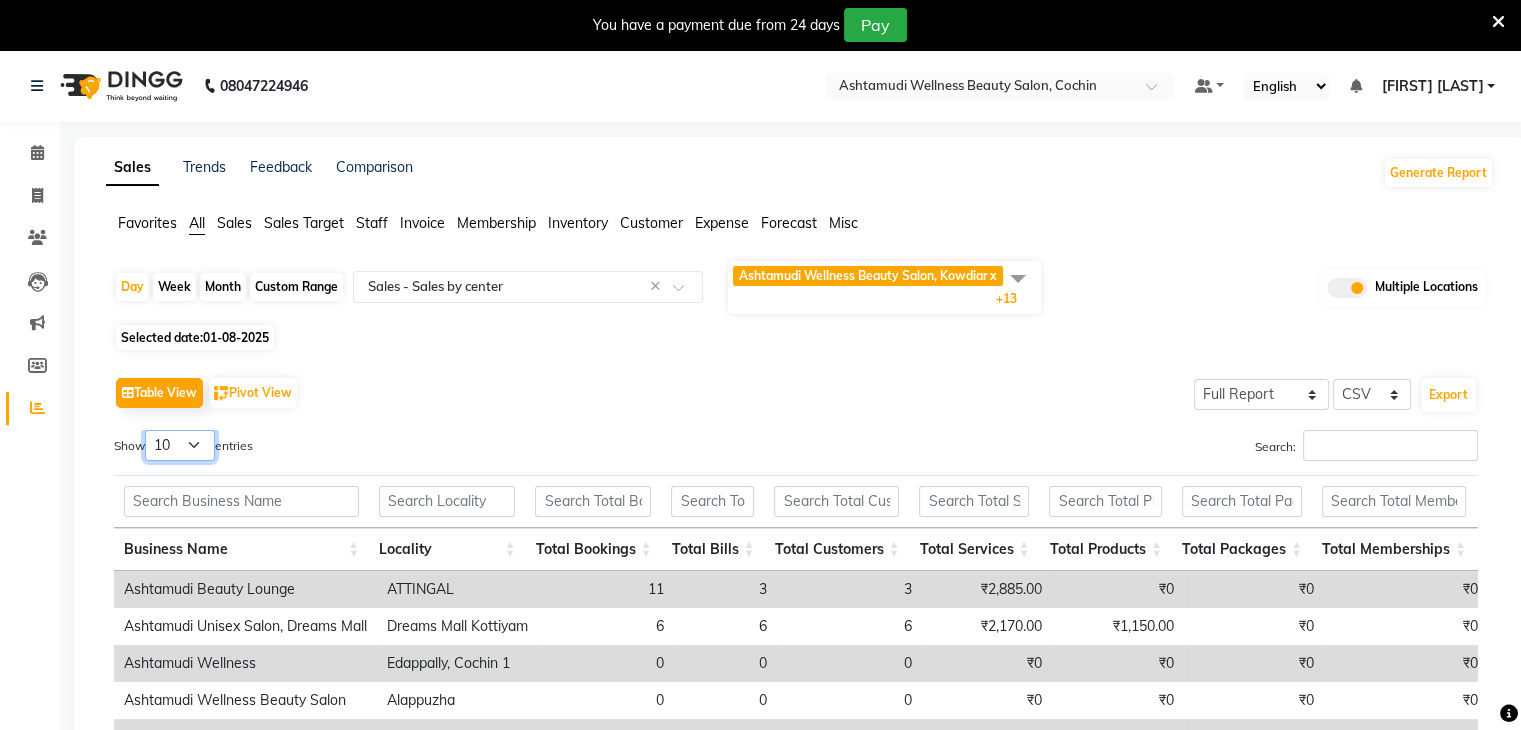 select on "25" 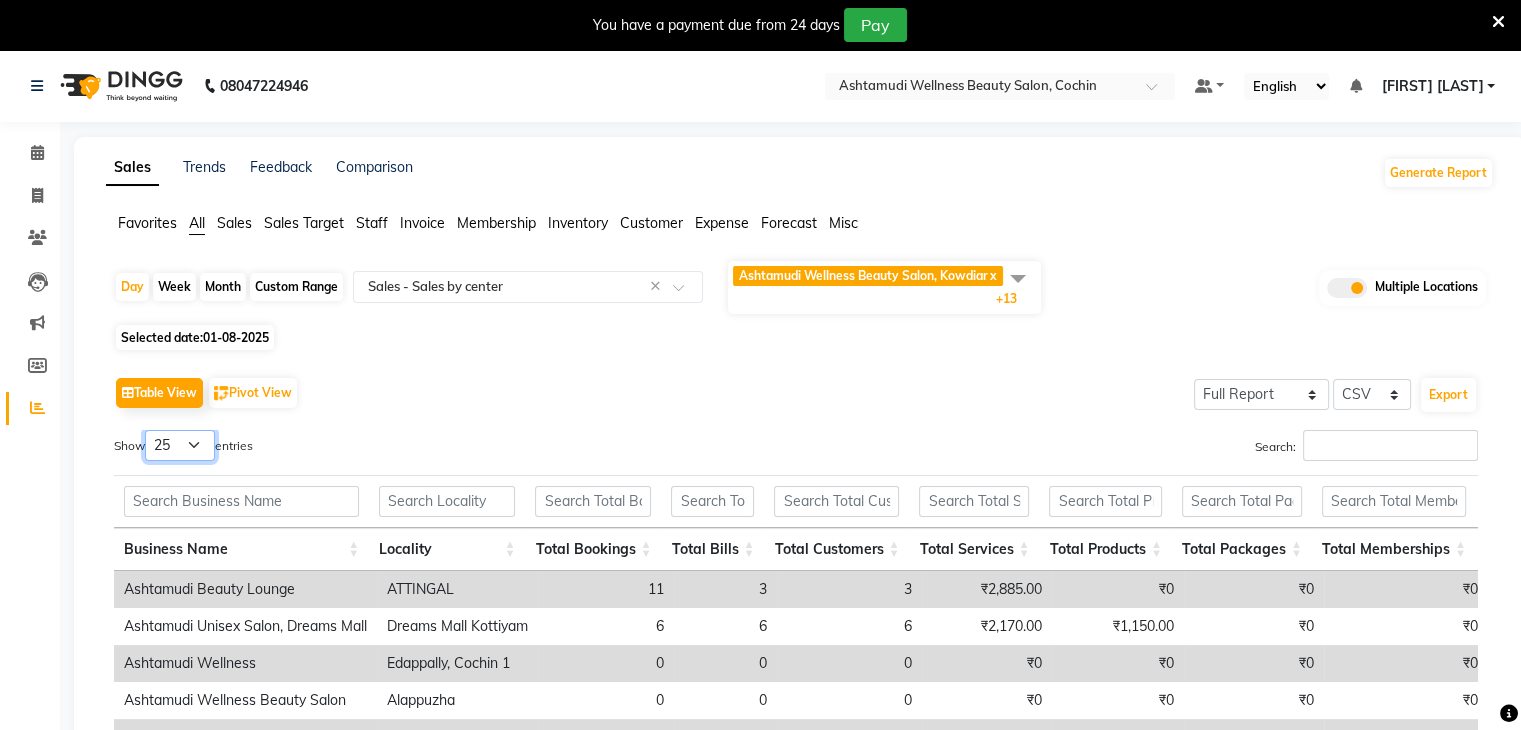 click on "10 25 50 100" at bounding box center [180, 445] 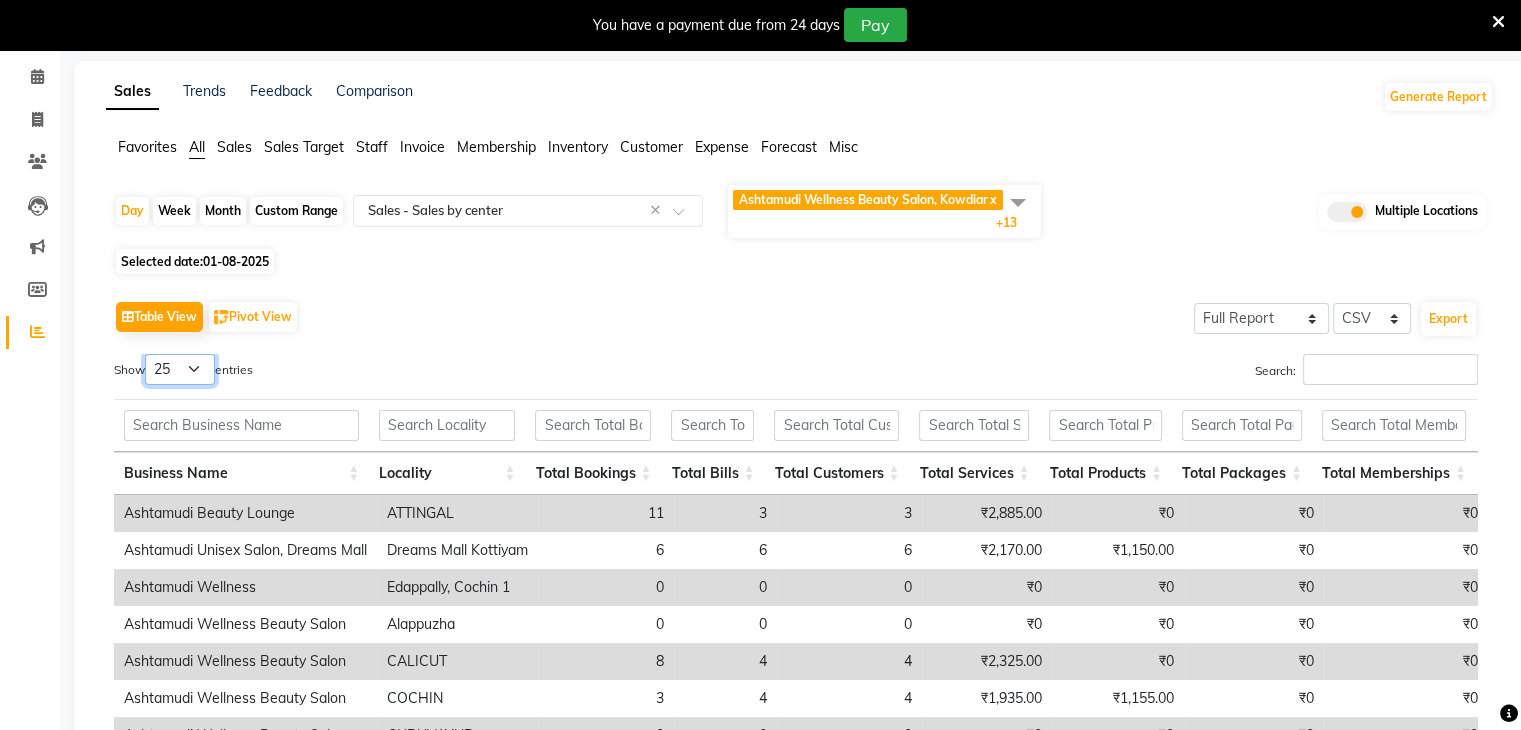 scroll, scrollTop: 400, scrollLeft: 0, axis: vertical 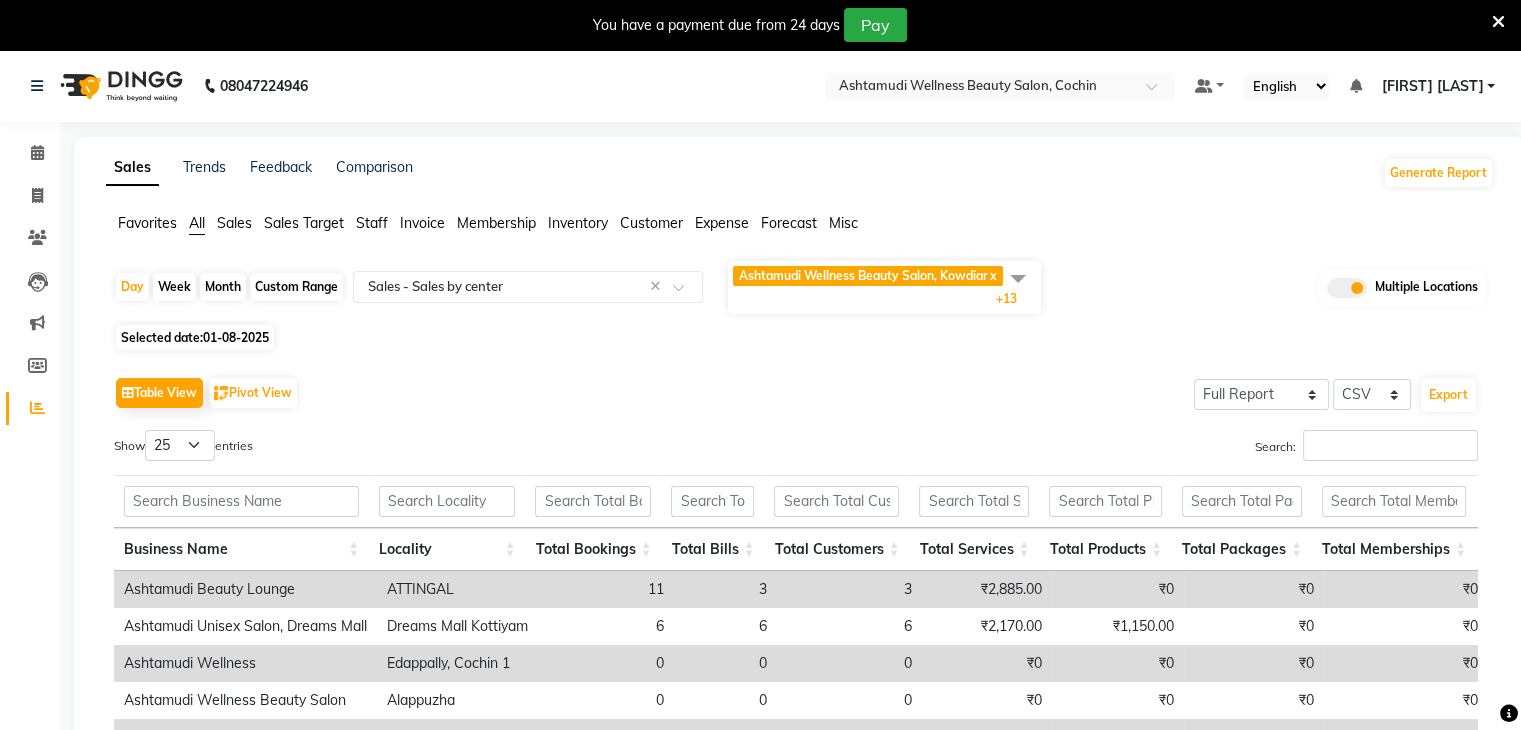 click 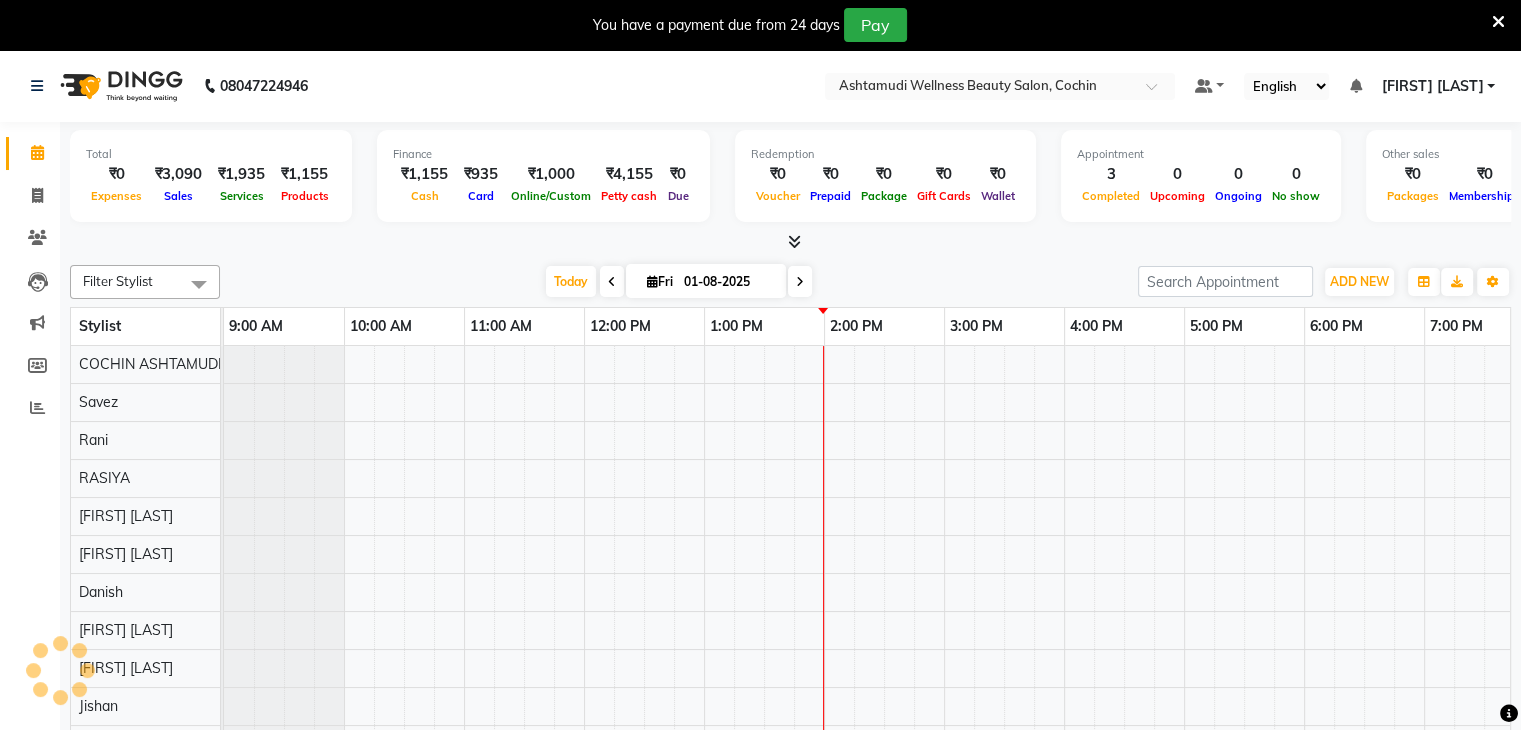 scroll, scrollTop: 0, scrollLeft: 153, axis: horizontal 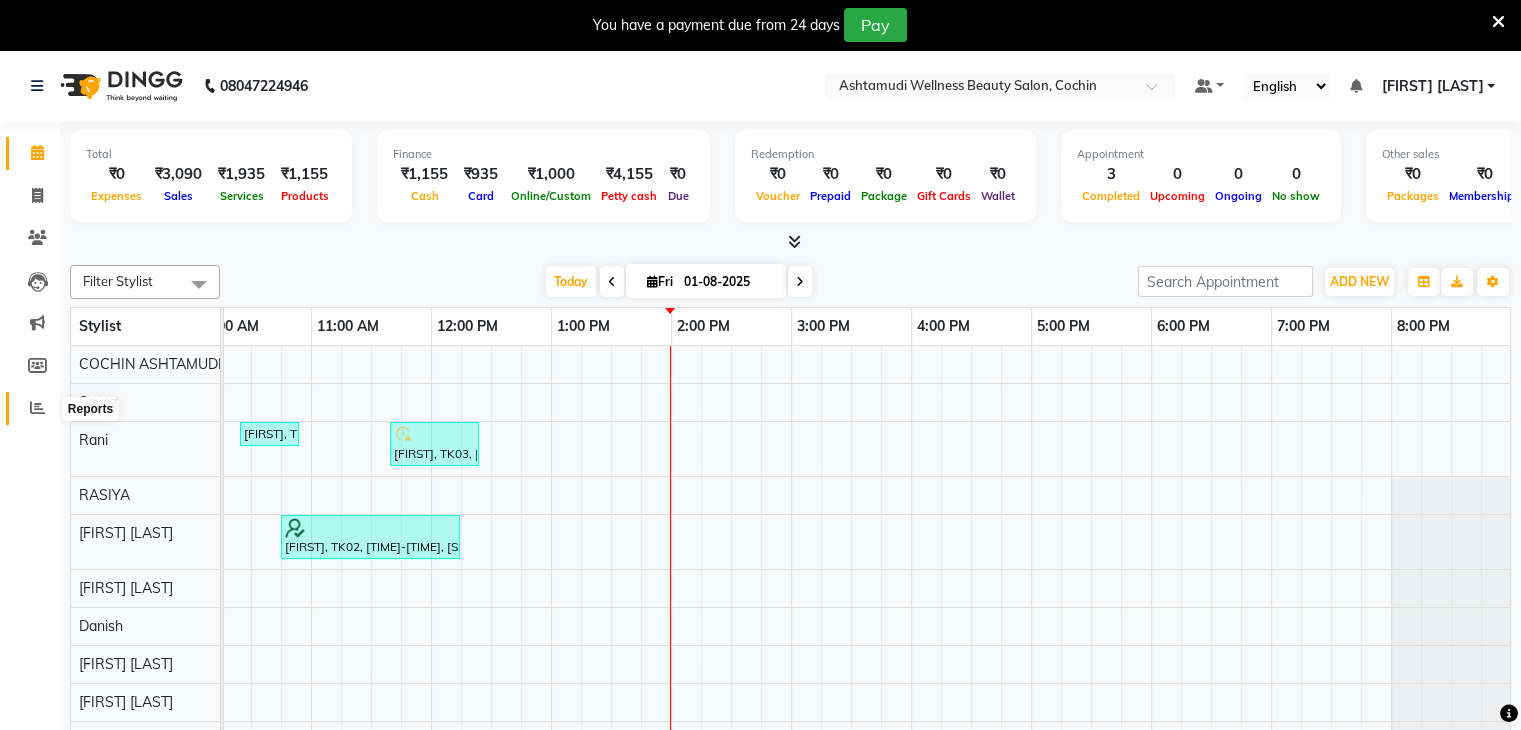click 